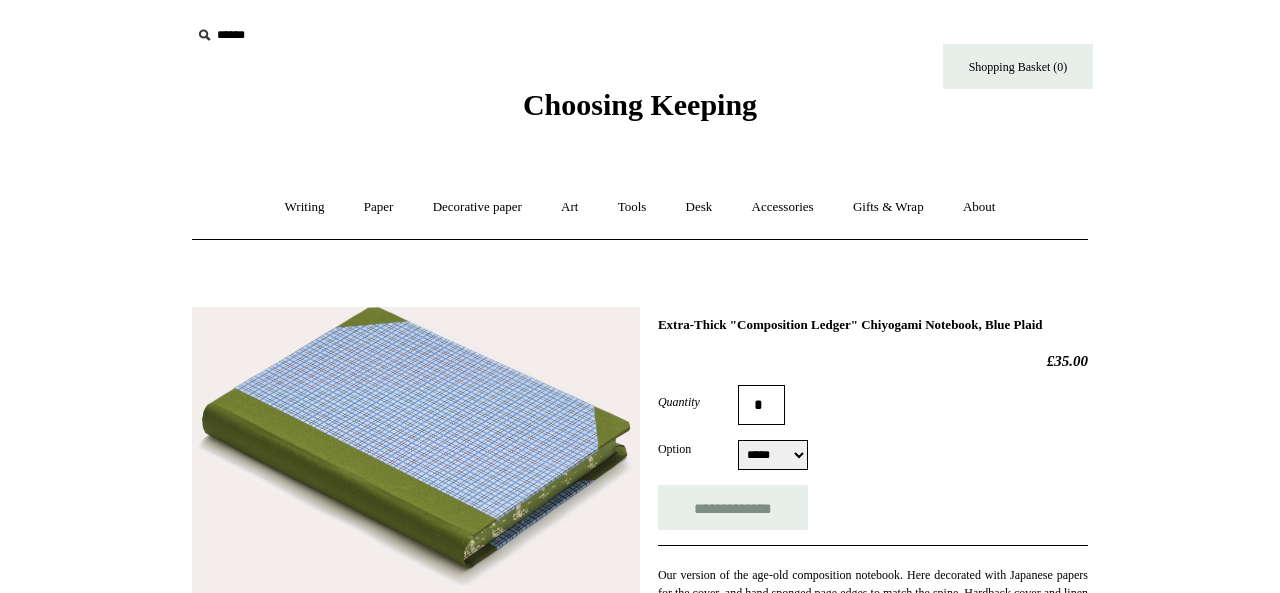 select on "*****" 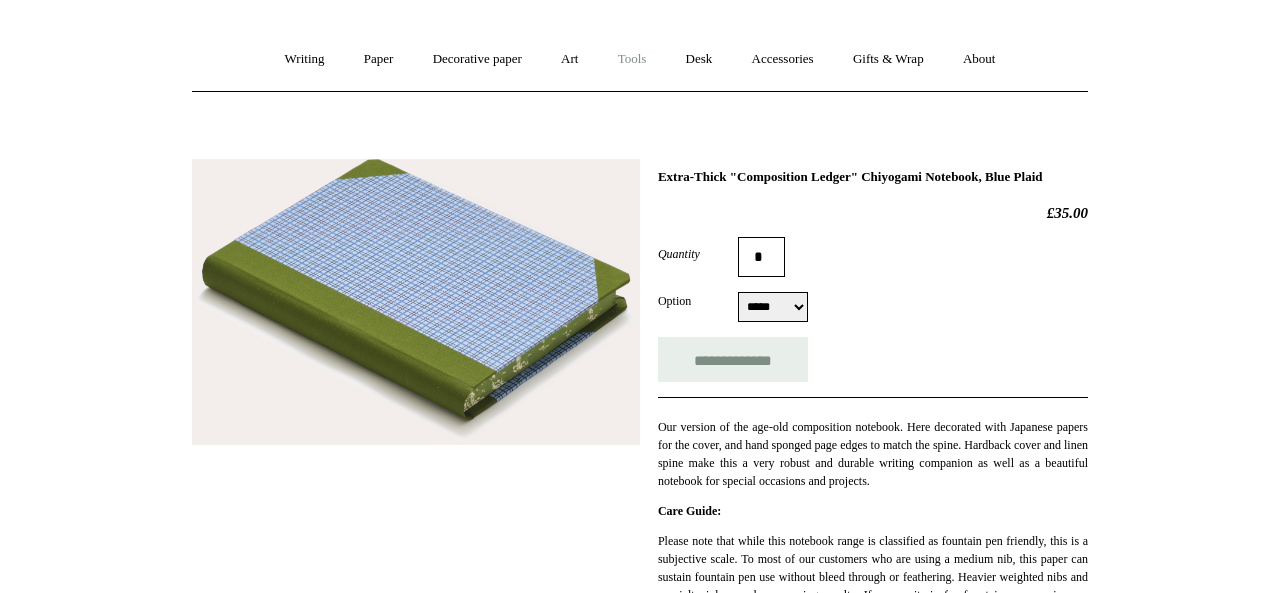 scroll, scrollTop: 0, scrollLeft: 0, axis: both 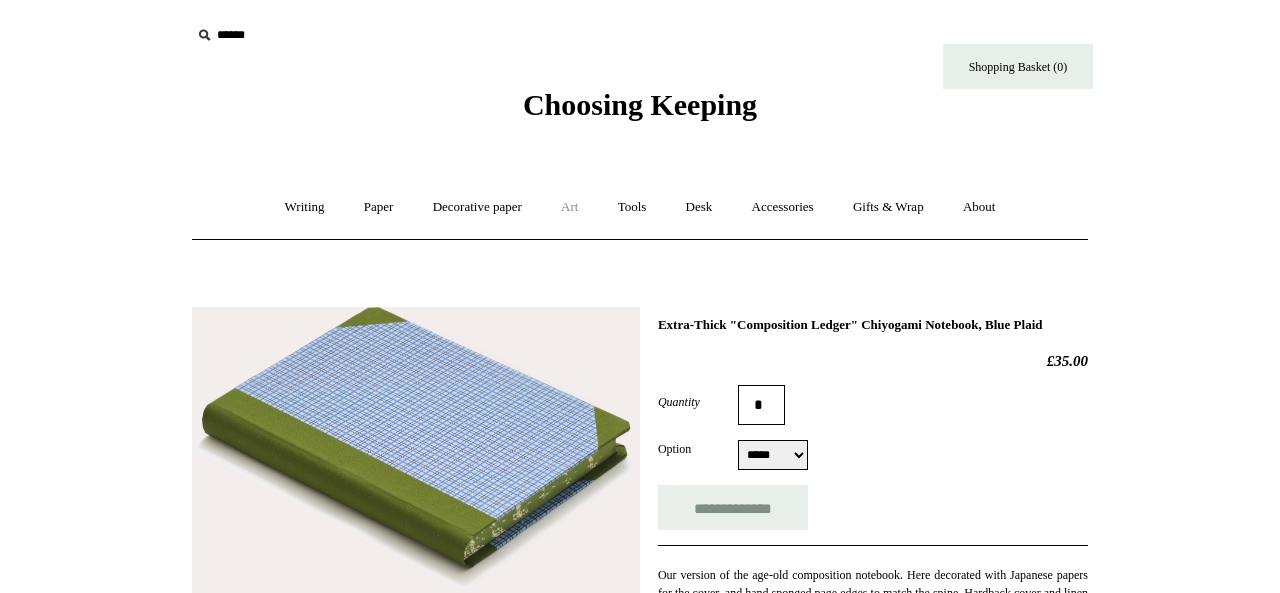 click on "Art +" at bounding box center (569, 207) 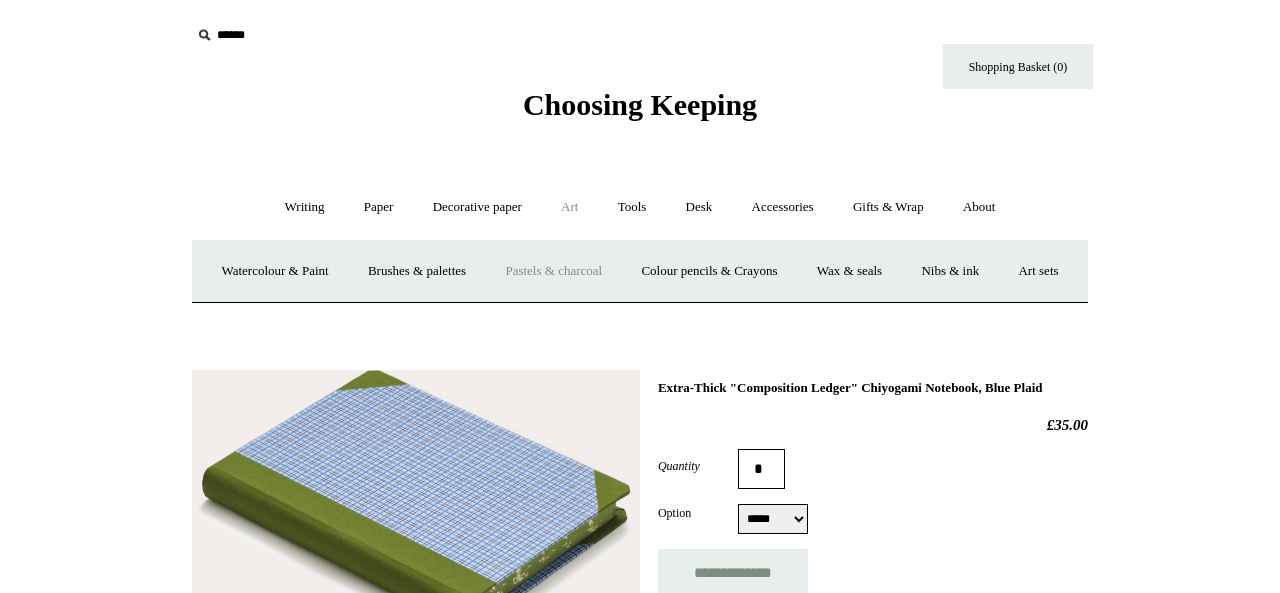 click on "Pastels & charcoal" at bounding box center [553, 271] 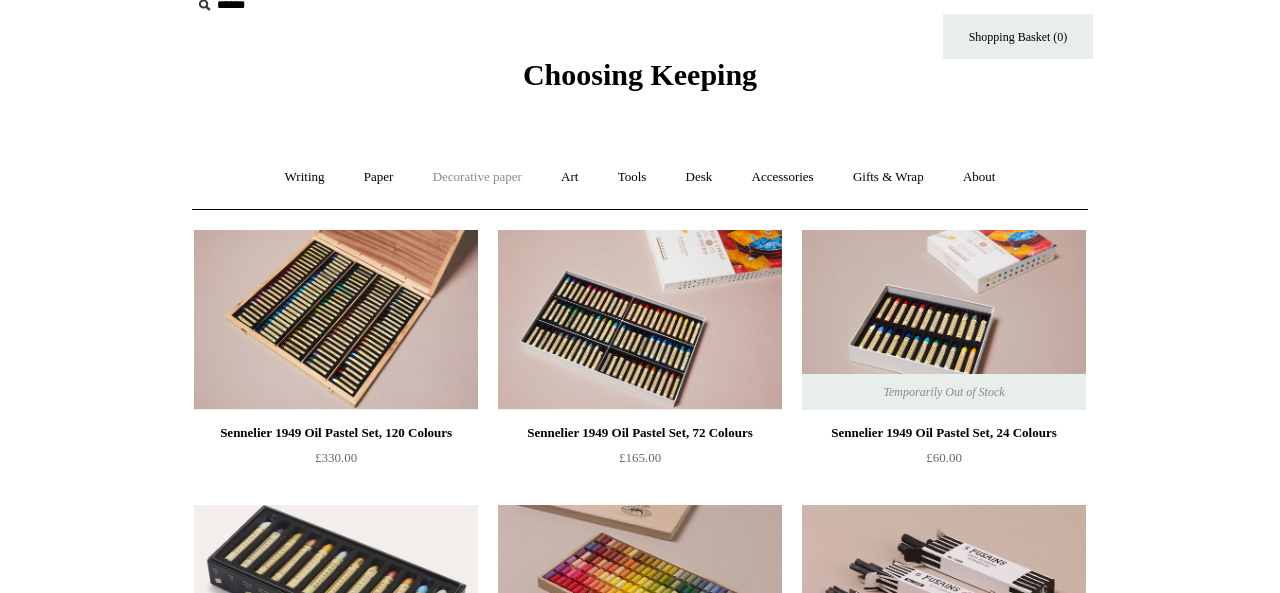 scroll, scrollTop: 0, scrollLeft: 0, axis: both 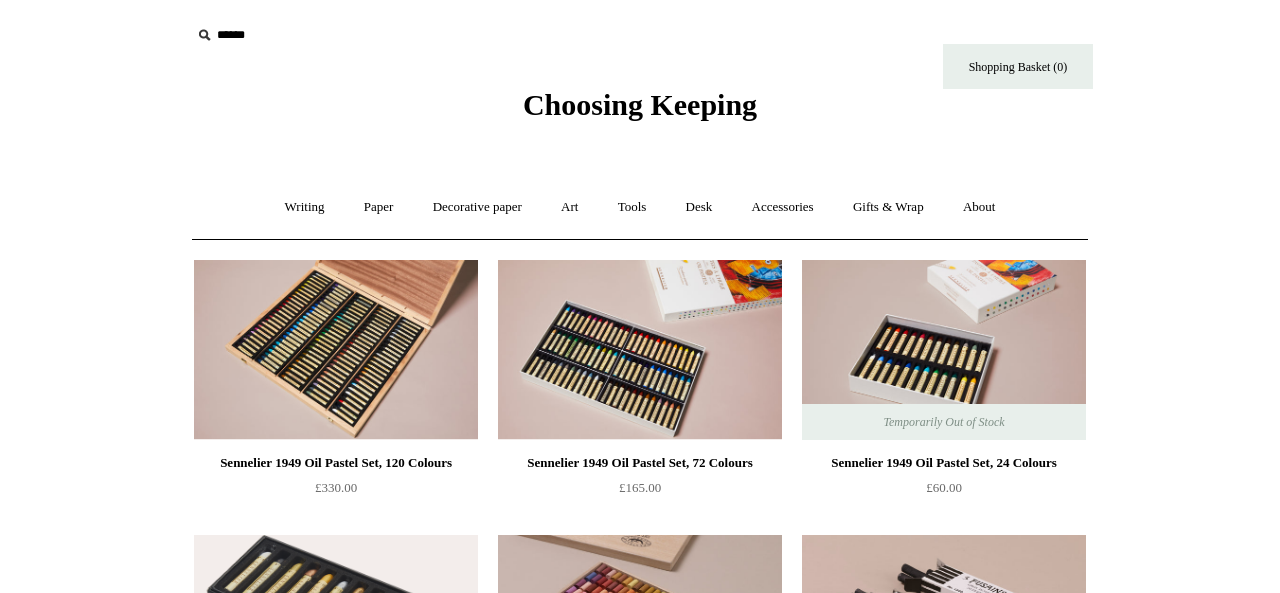 click on "Choosing Keeping" at bounding box center [640, 104] 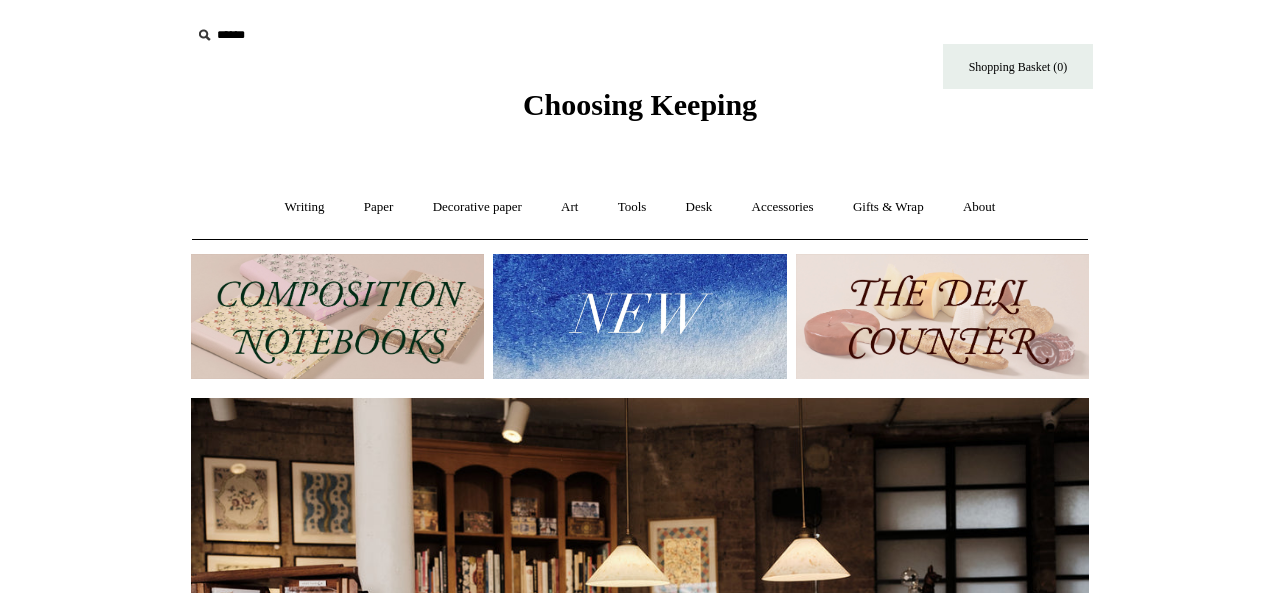 scroll, scrollTop: 0, scrollLeft: 0, axis: both 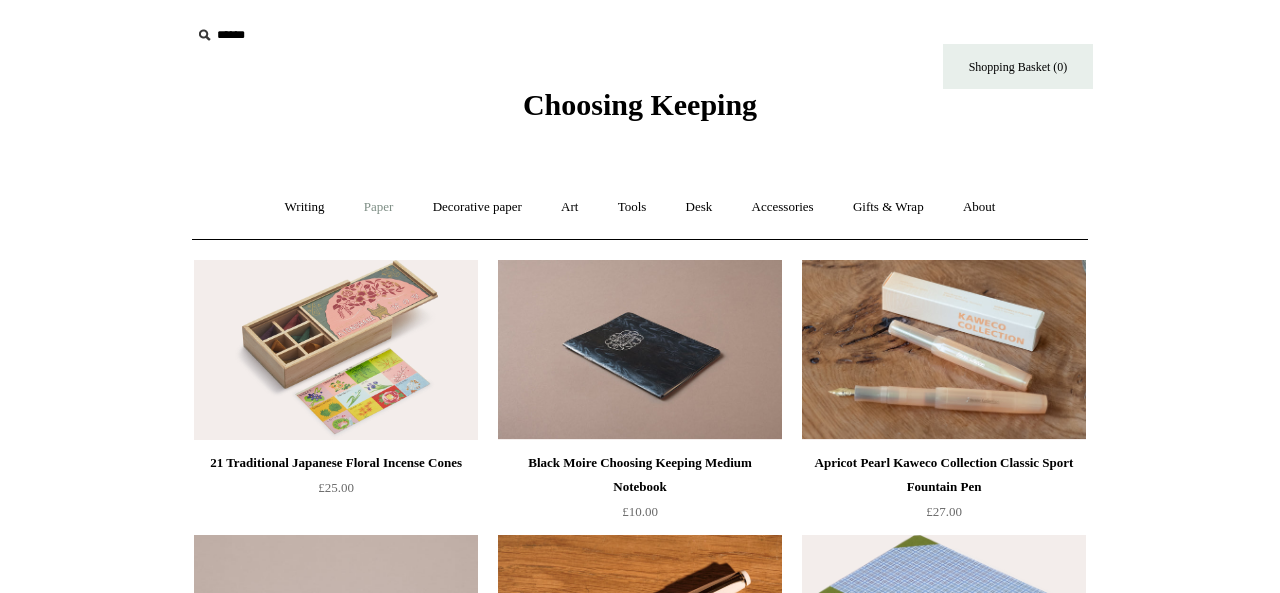 click on "Paper +" at bounding box center [379, 207] 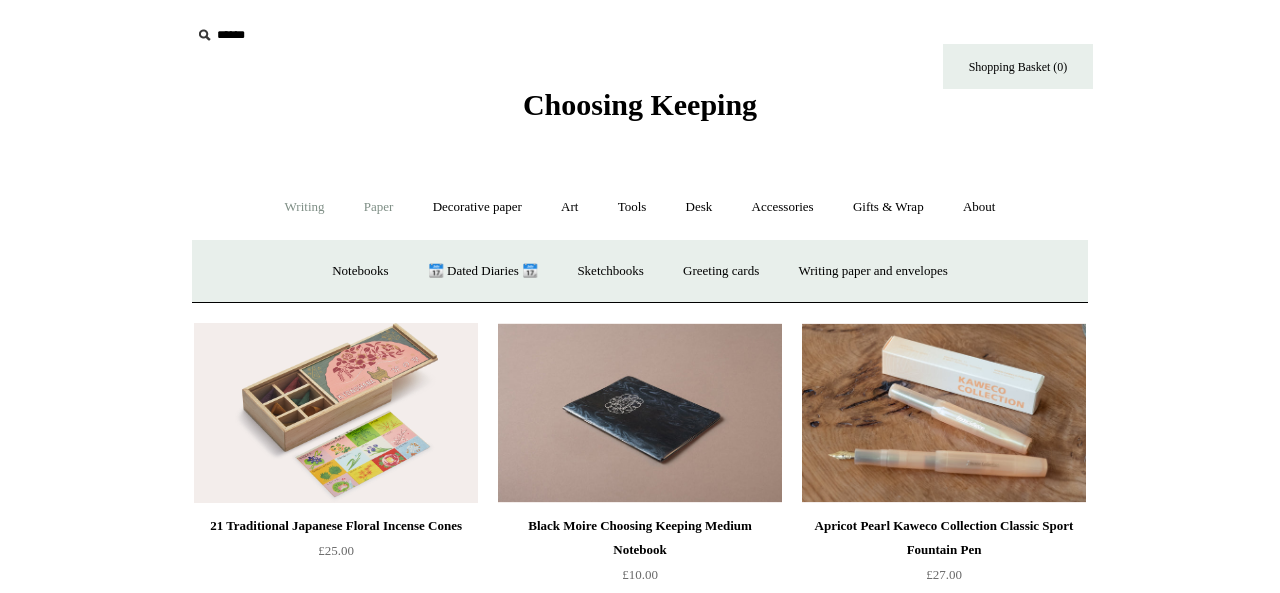 click on "Writing +" at bounding box center (305, 207) 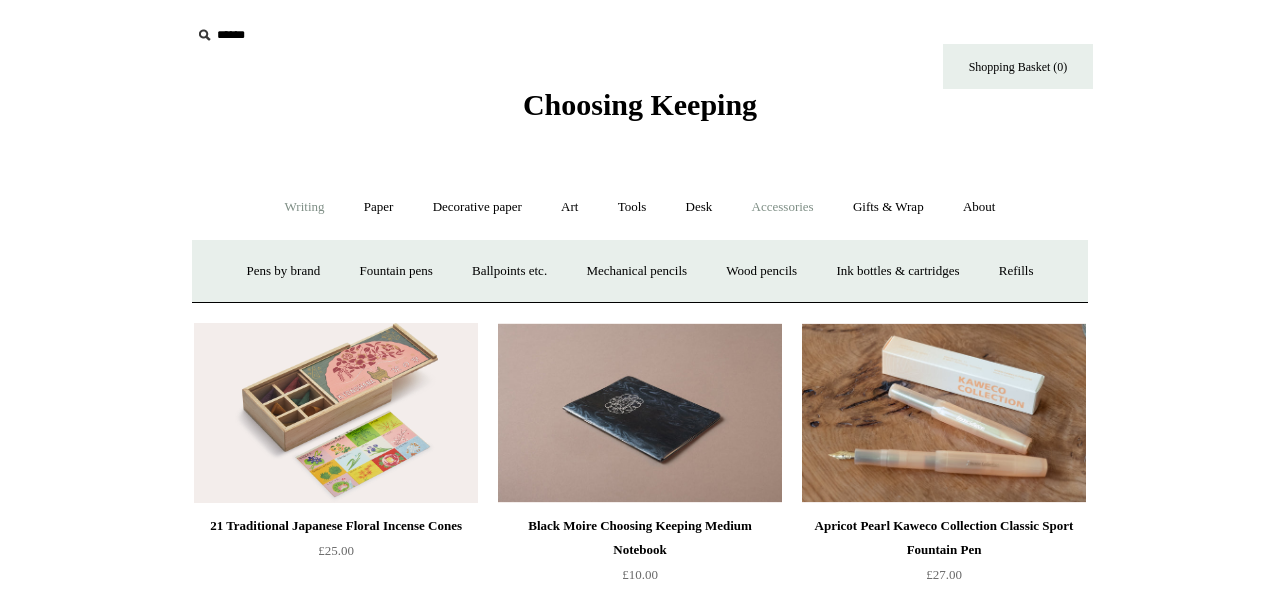 click on "Accessories +" at bounding box center (783, 207) 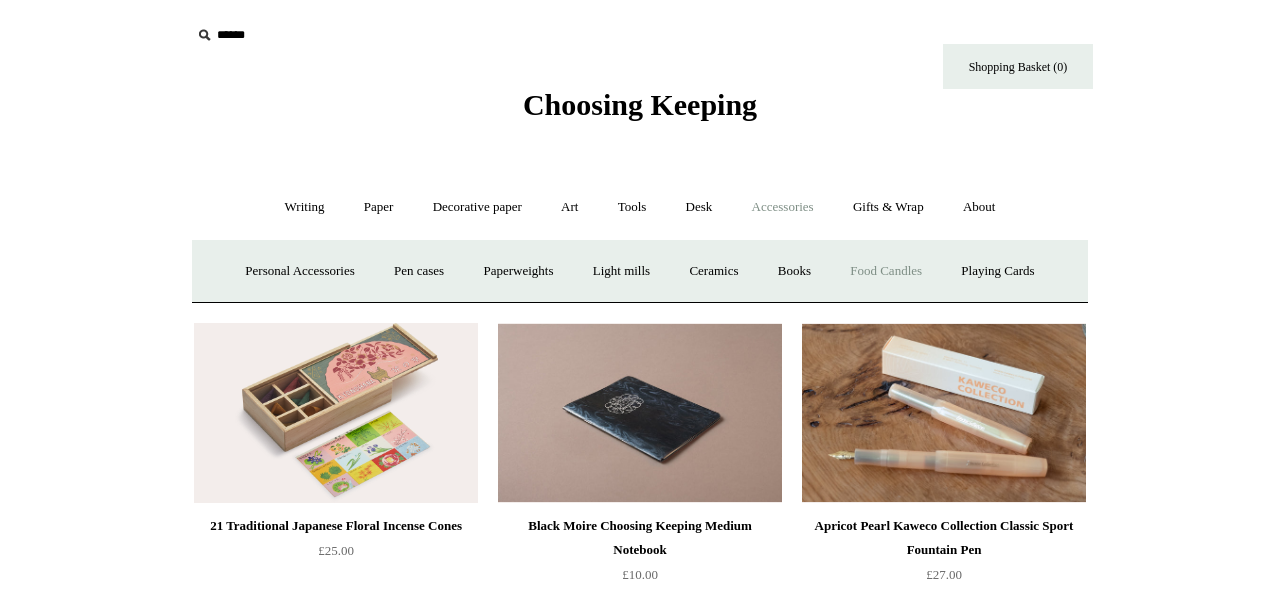 click on "Food Candles" at bounding box center [886, 271] 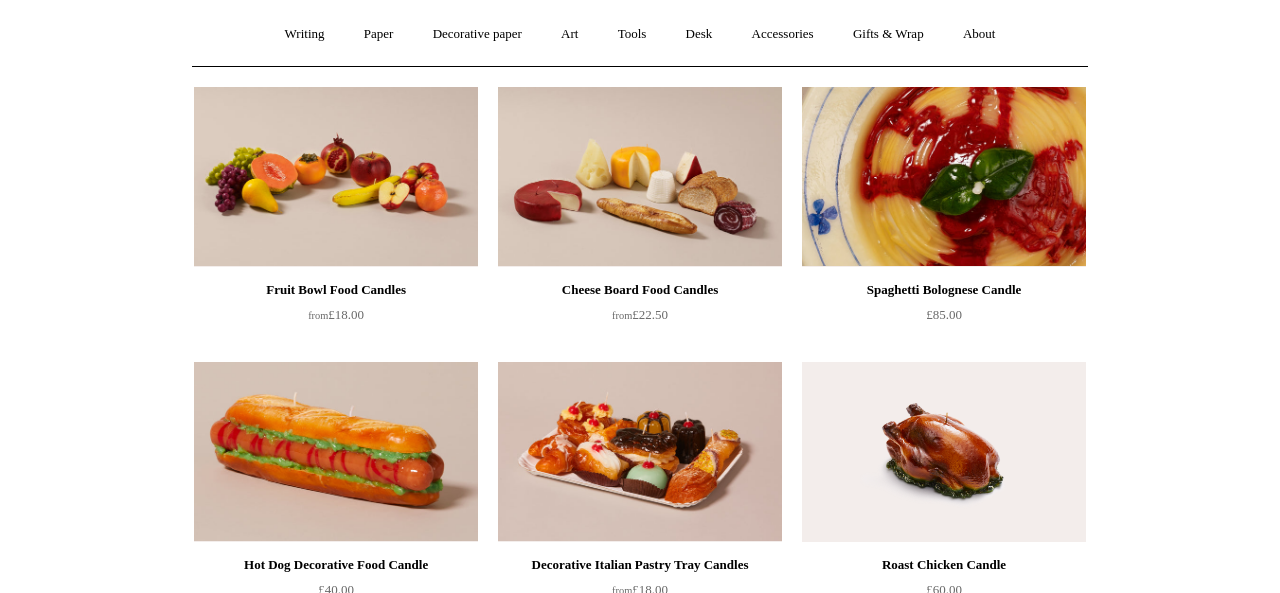 scroll, scrollTop: 0, scrollLeft: 0, axis: both 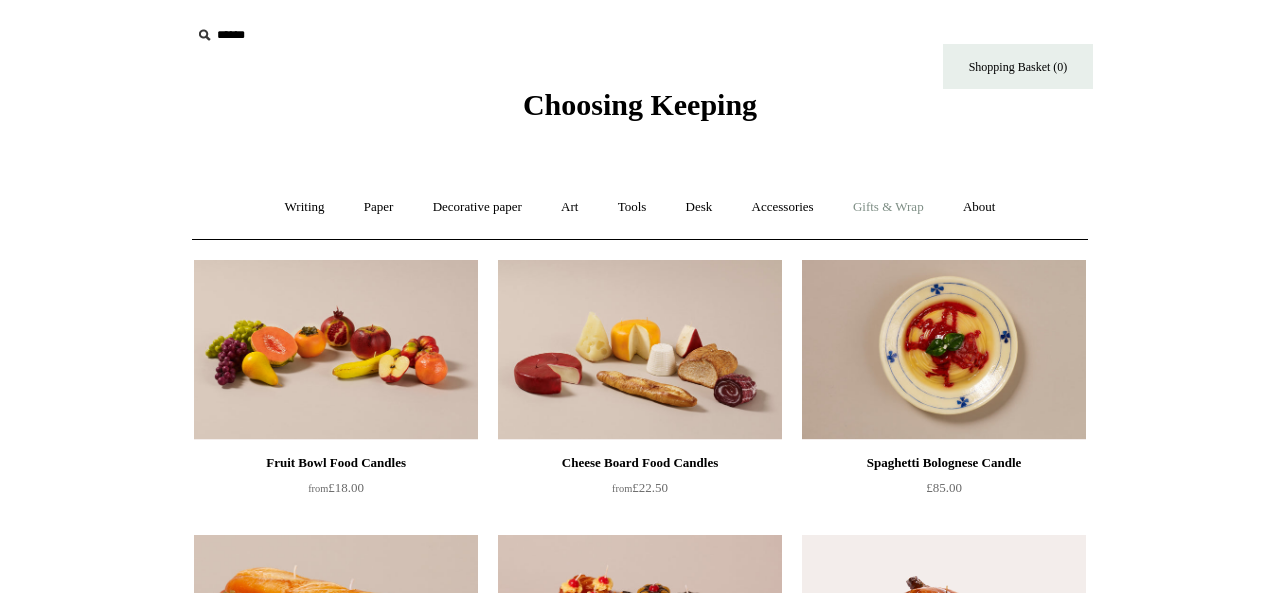 click on "Gifts & Wrap +" at bounding box center [888, 207] 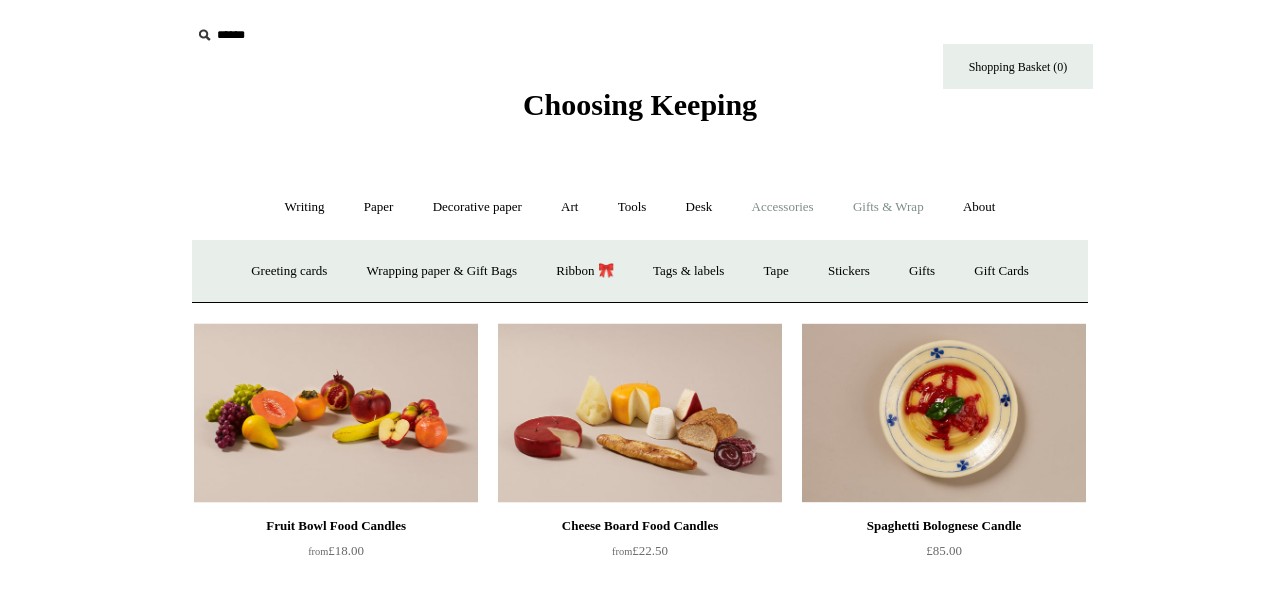 click on "Accessories +" at bounding box center (783, 207) 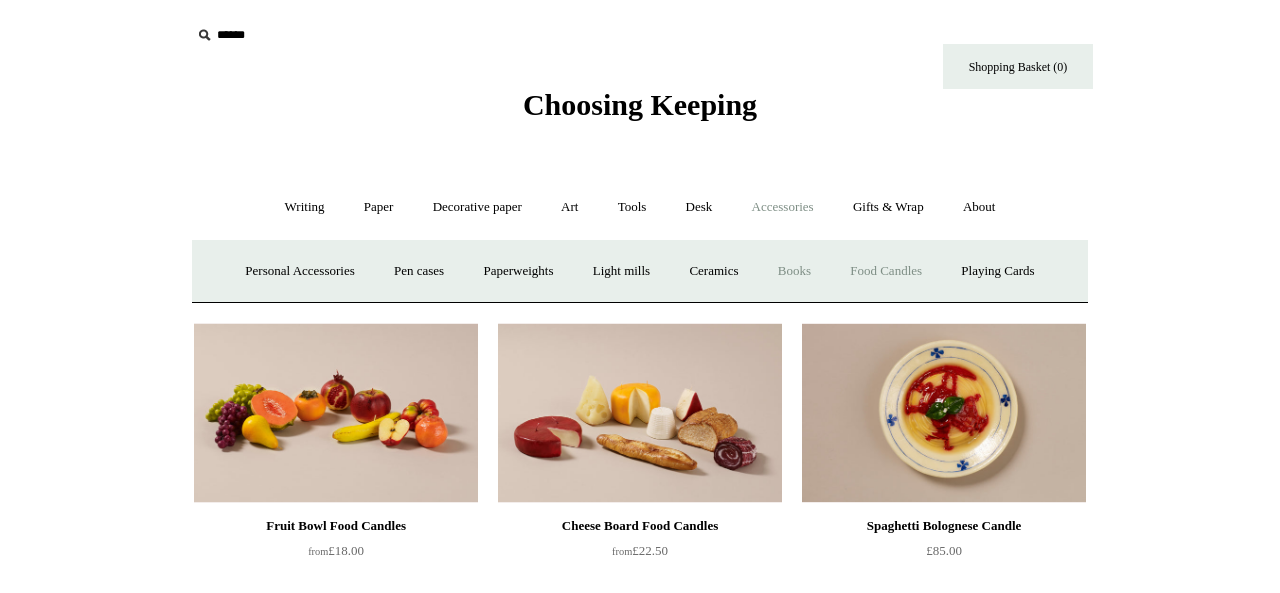 click on "Books" at bounding box center (794, 271) 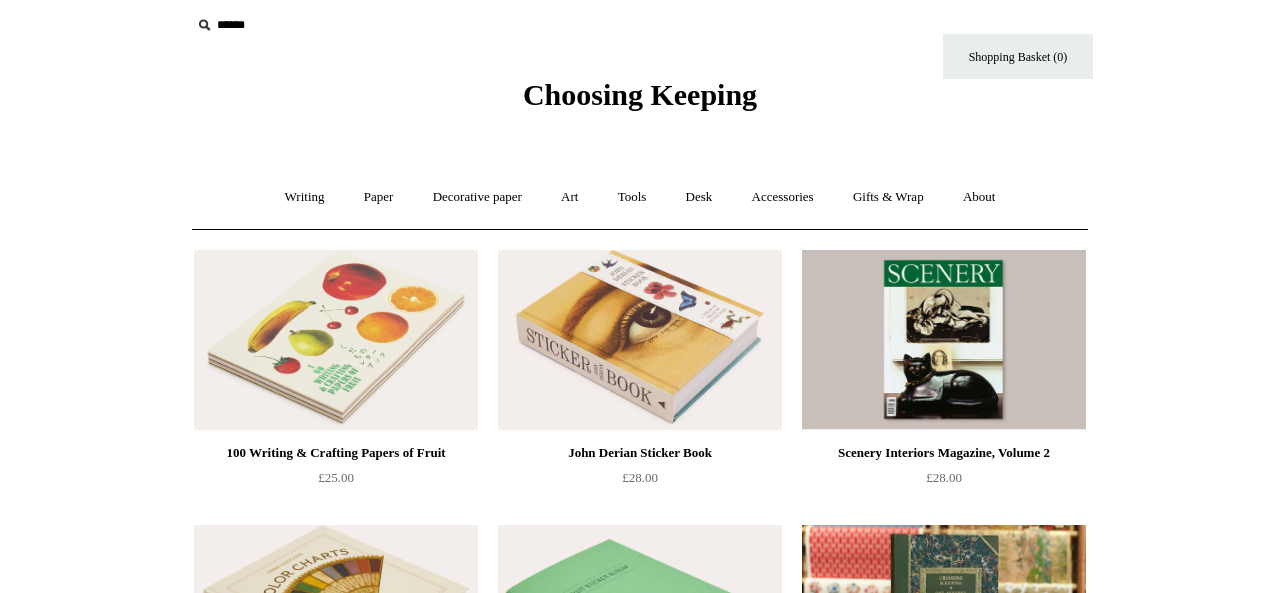 scroll, scrollTop: 0, scrollLeft: 0, axis: both 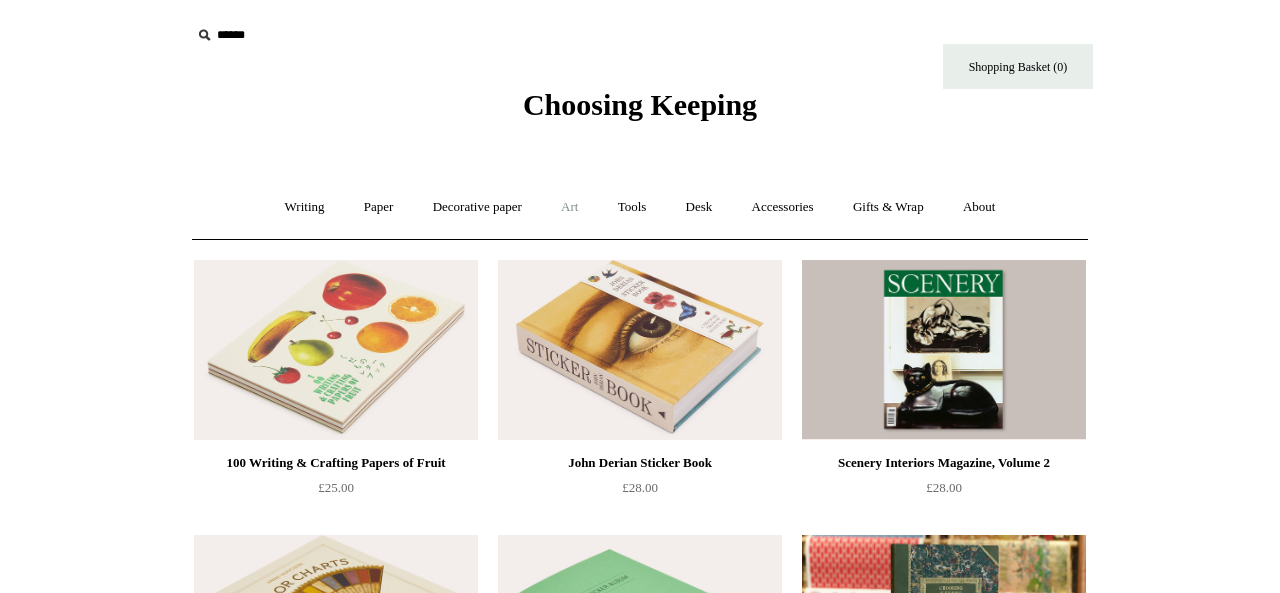 click on "Art +" at bounding box center (569, 207) 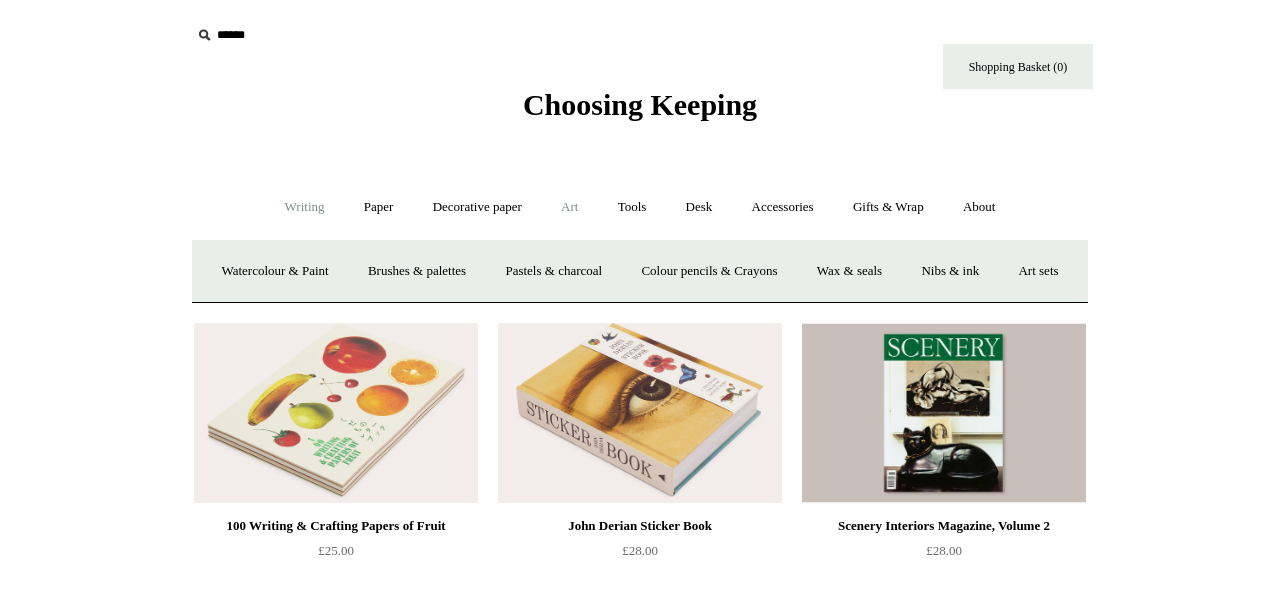click on "Writing +" at bounding box center (305, 207) 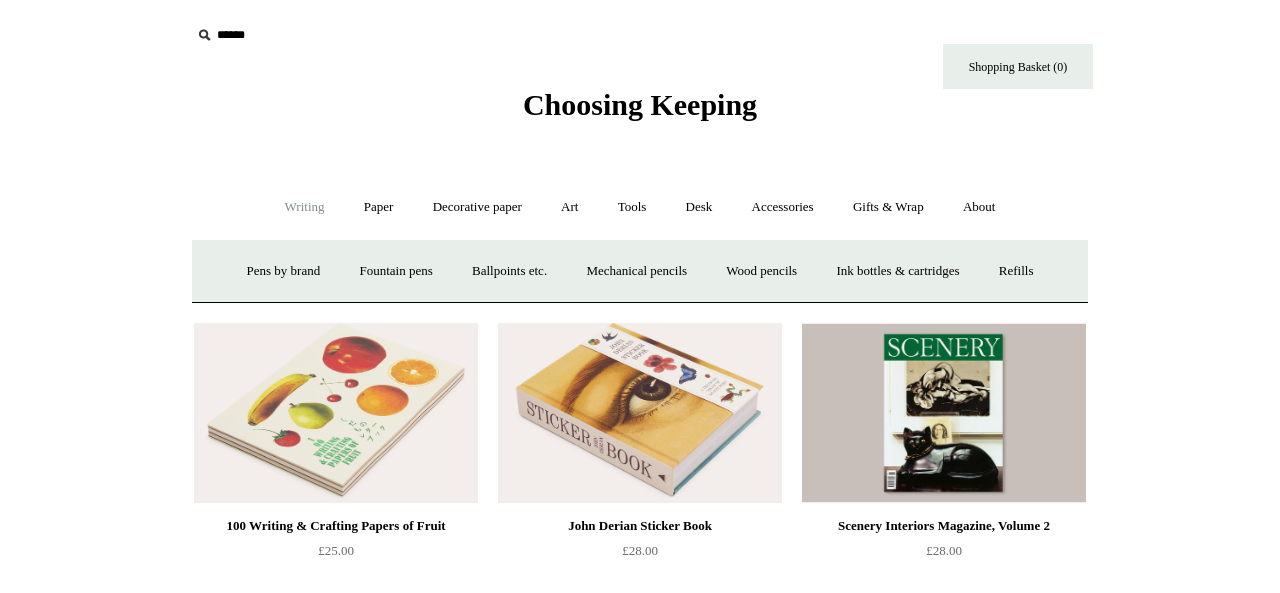 click on "Choosing Keeping" at bounding box center [640, 104] 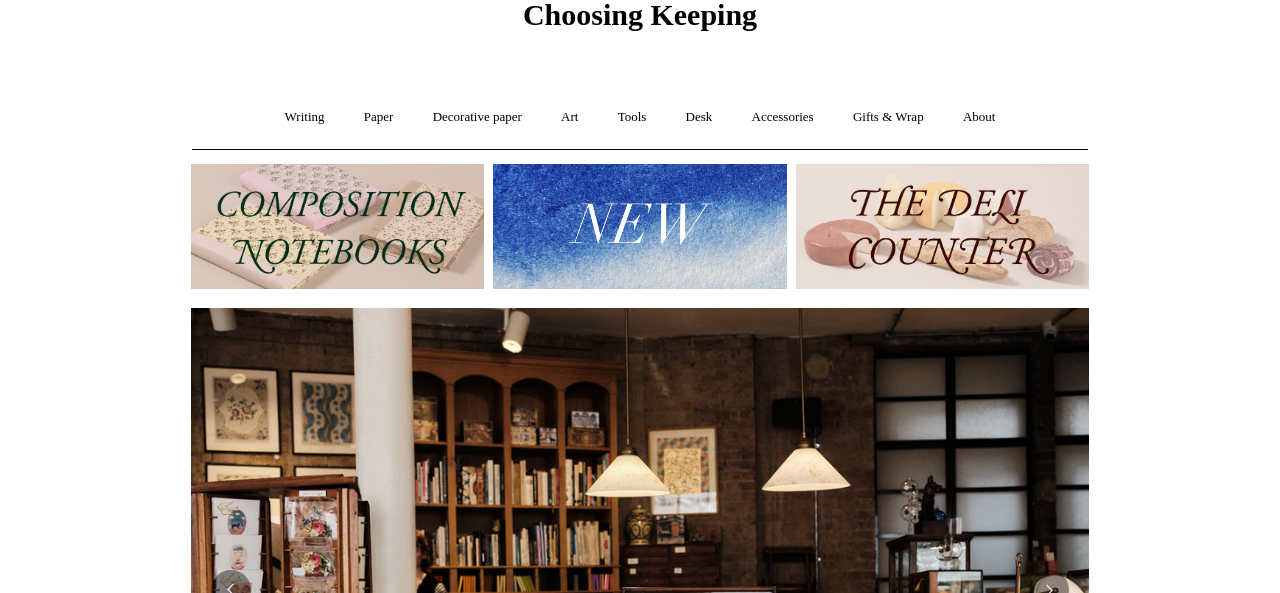 scroll, scrollTop: 28, scrollLeft: 0, axis: vertical 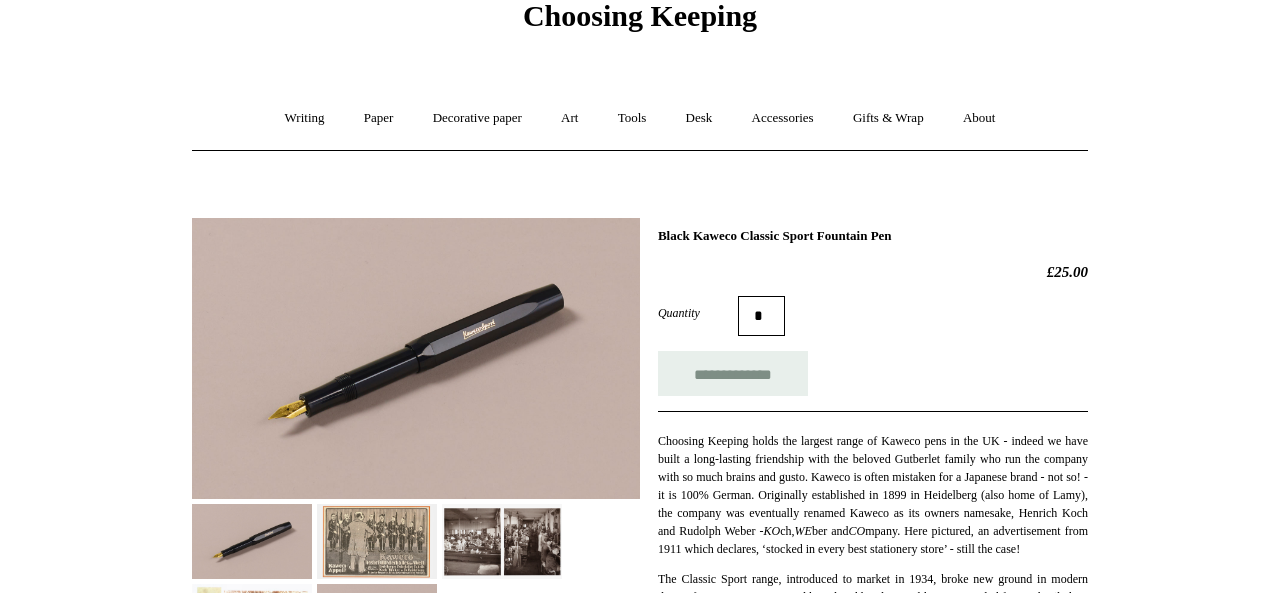 click at bounding box center (377, 541) 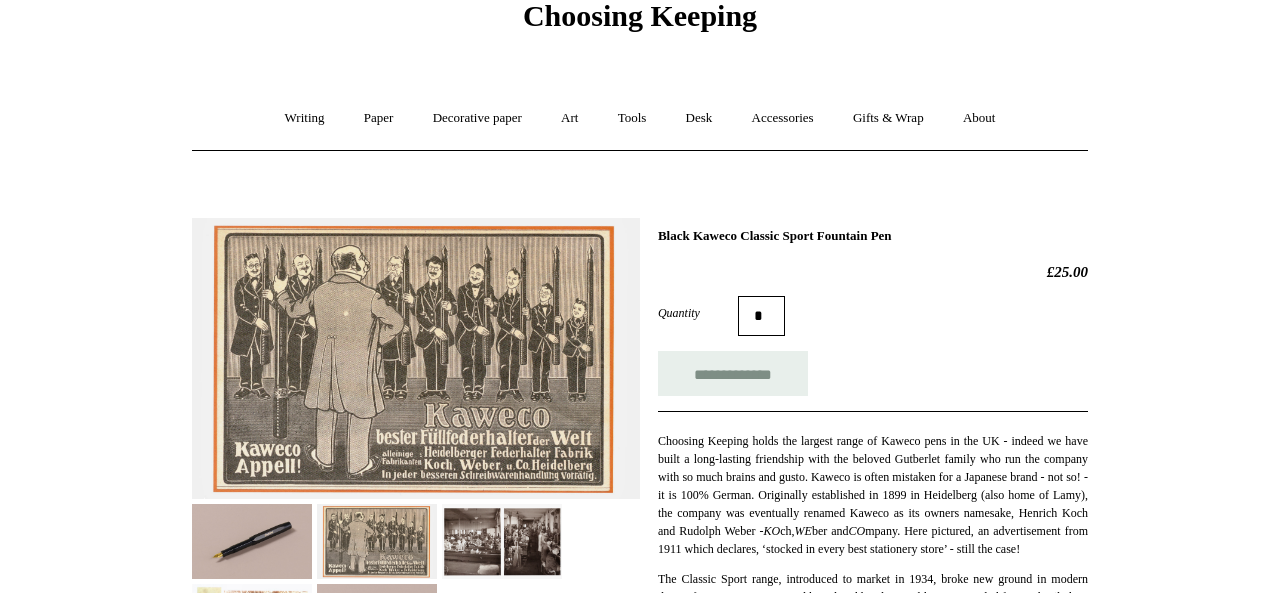 click at bounding box center (502, 541) 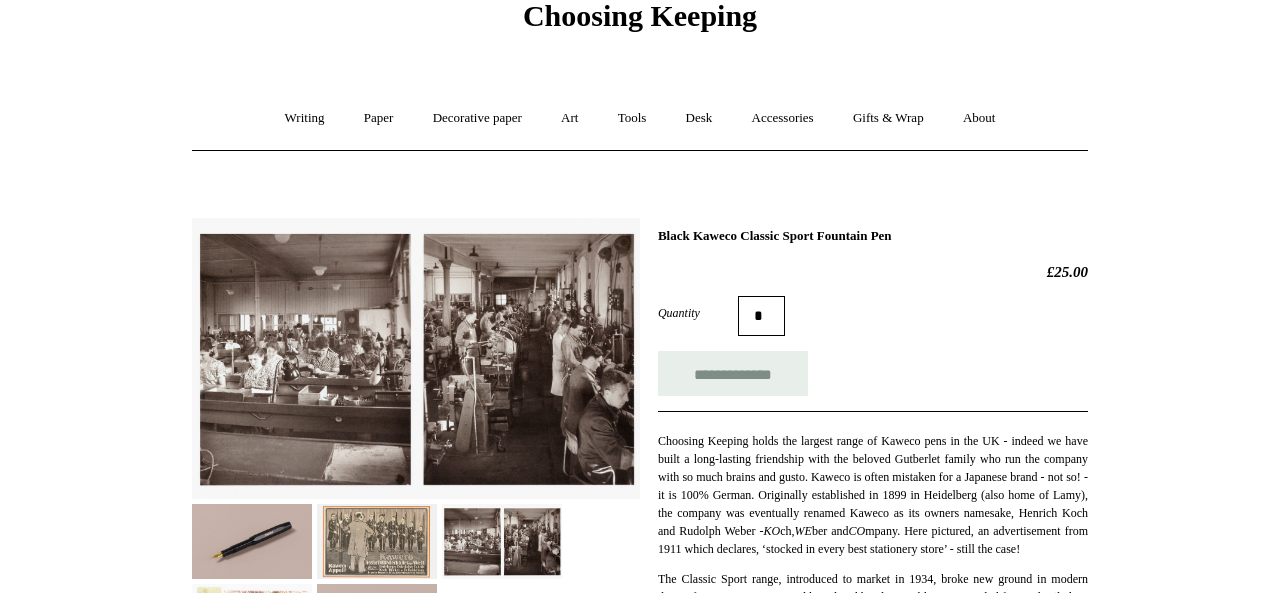 click at bounding box center [502, 541] 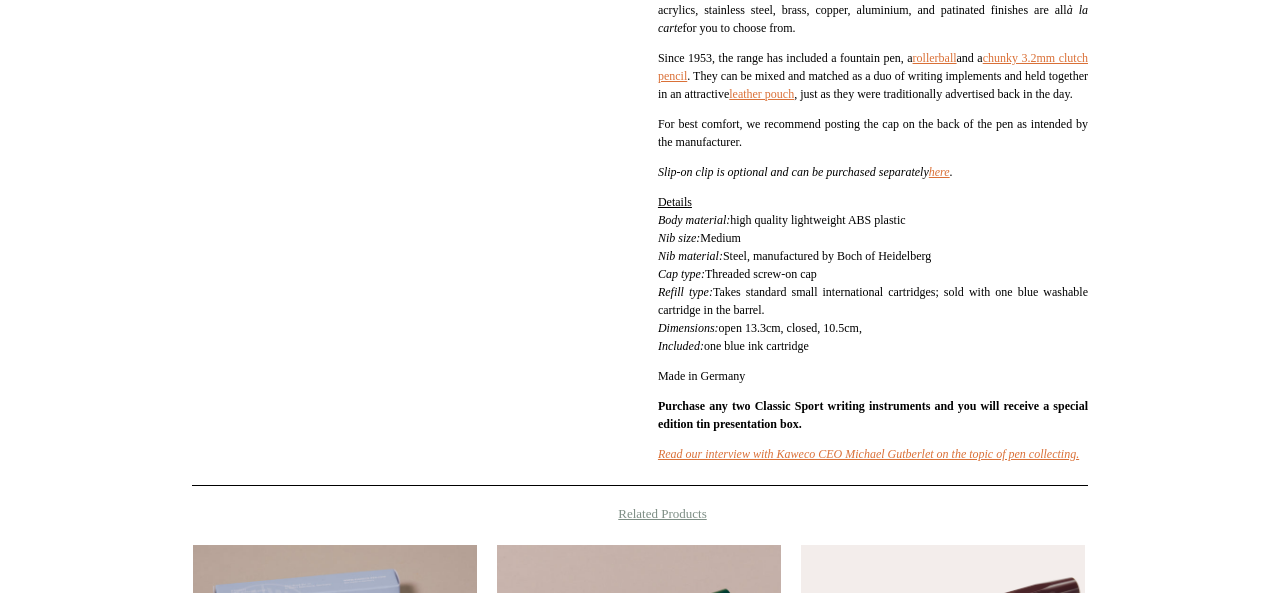 scroll, scrollTop: 0, scrollLeft: 0, axis: both 